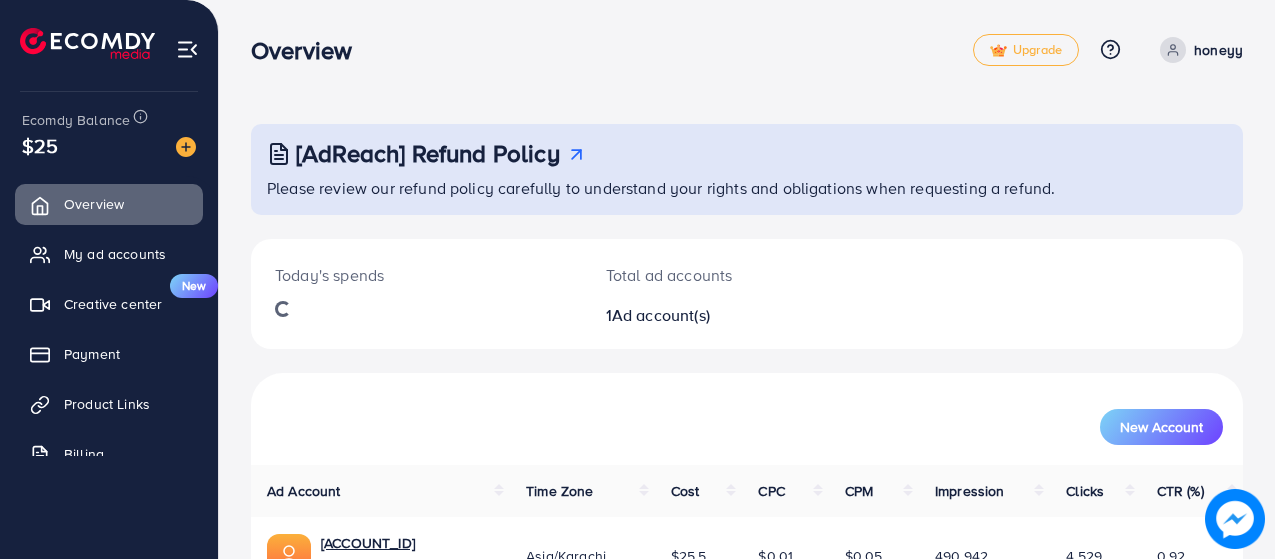 scroll, scrollTop: 0, scrollLeft: 0, axis: both 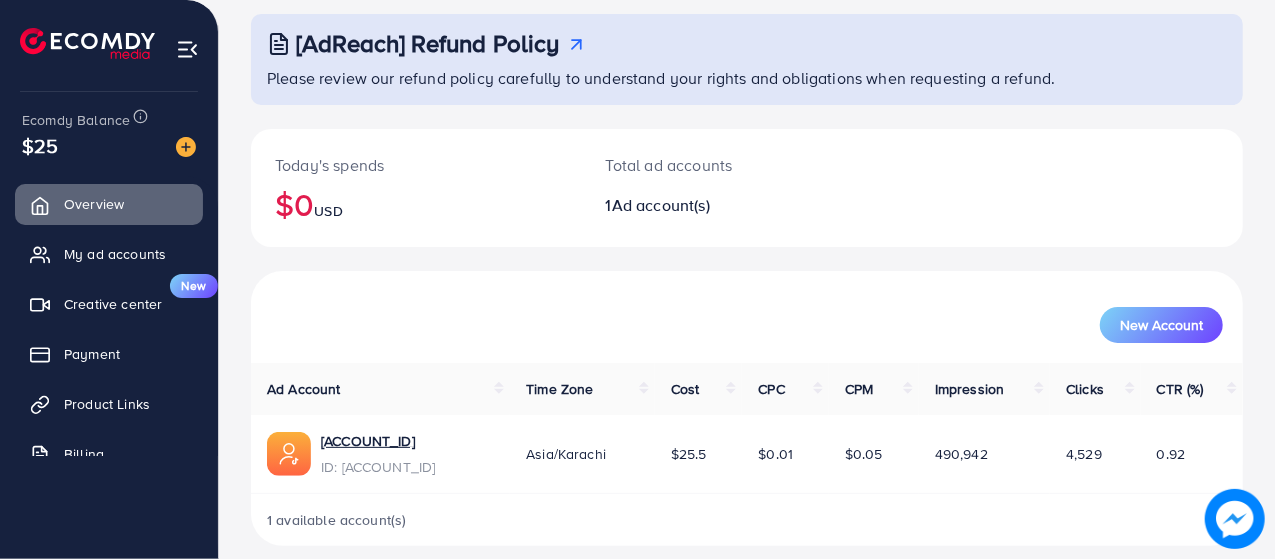click on "New Account" at bounding box center (747, 317) 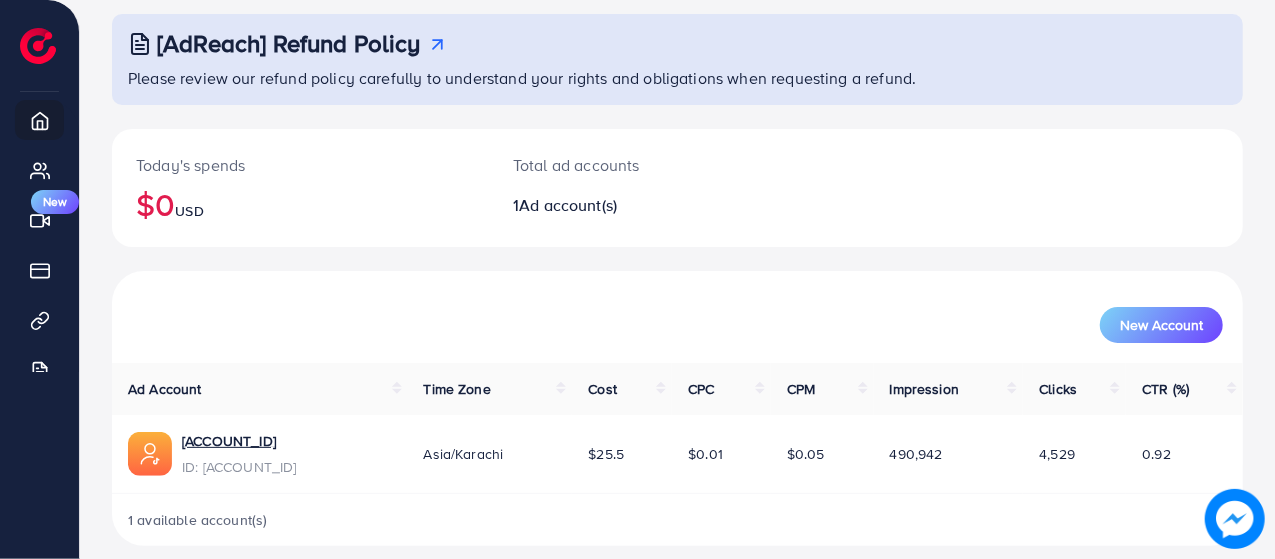 click on "New Account" at bounding box center (677, 325) 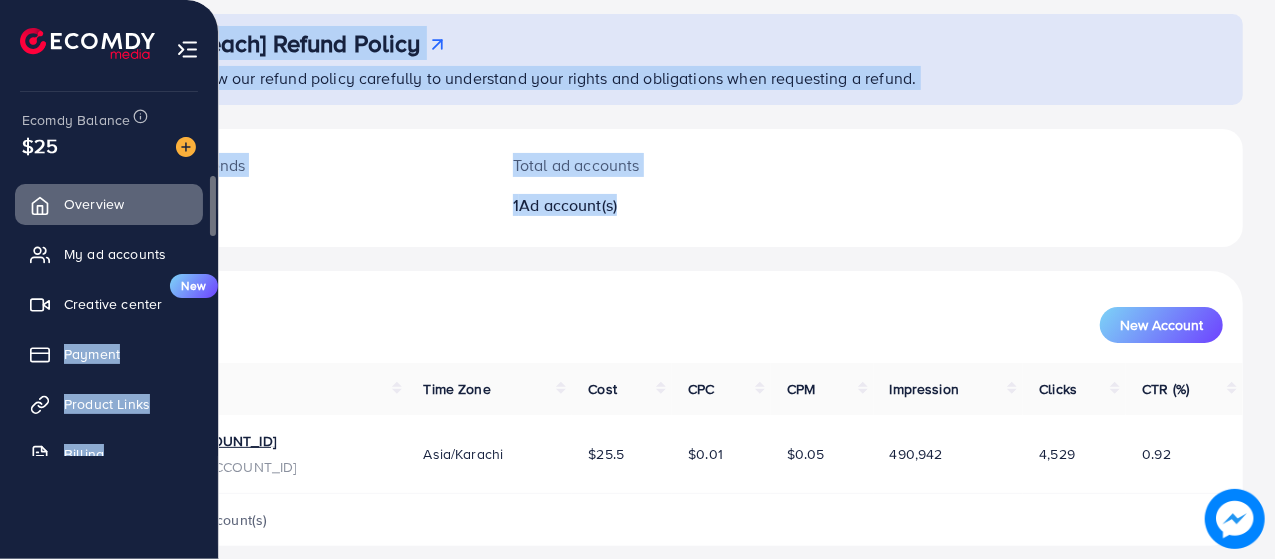 drag, startPoint x: 715, startPoint y: 251, endPoint x: 0, endPoint y: 340, distance: 720.5179 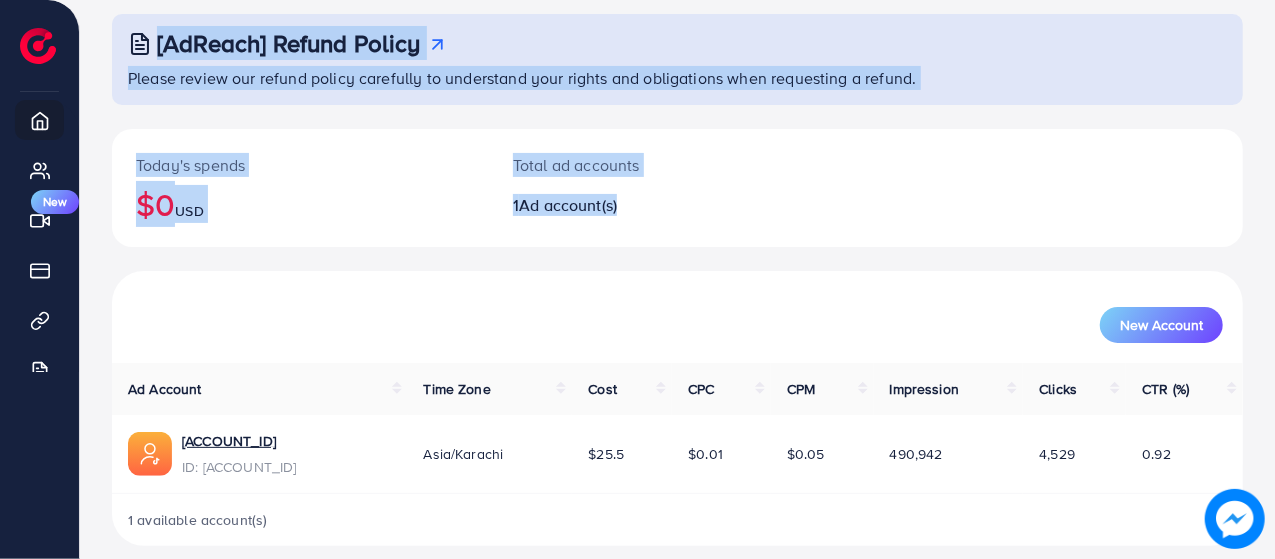 click on "Today's spends   $0  USD  Total ad accounts   1  Ad account(s)" at bounding box center (677, 200) 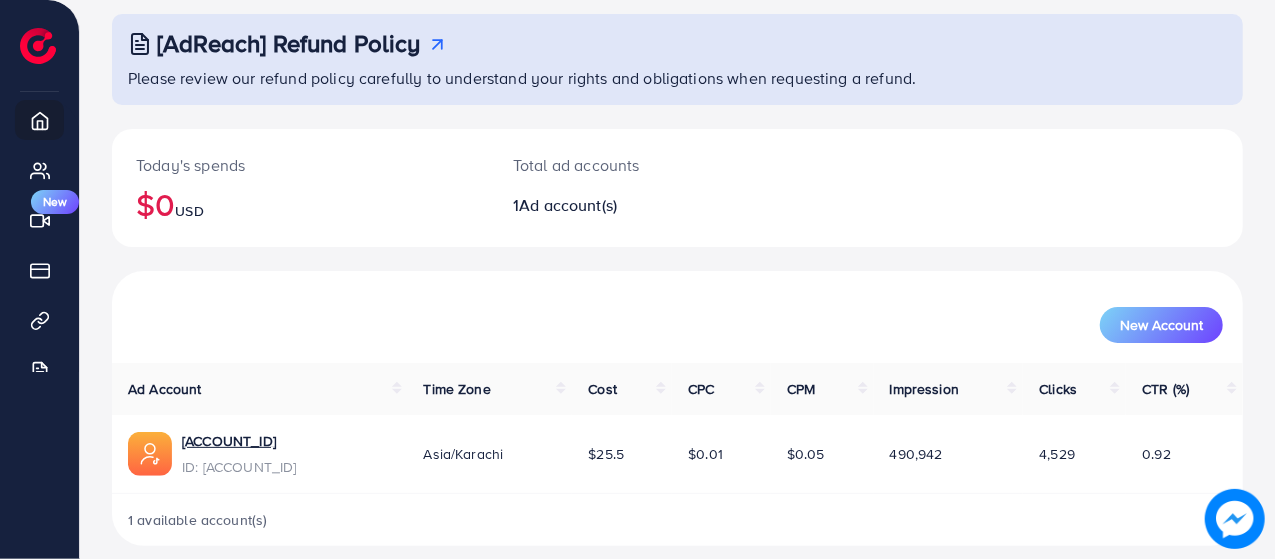 drag, startPoint x: 1102, startPoint y: 137, endPoint x: 0, endPoint y: 533, distance: 1170.9911 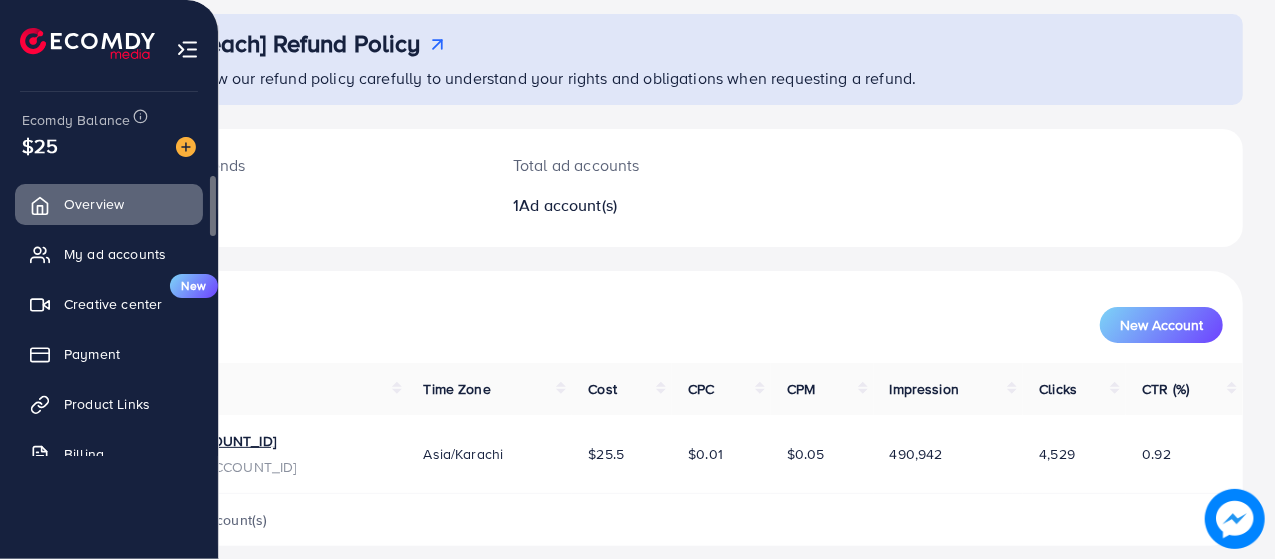 drag, startPoint x: 313, startPoint y: 527, endPoint x: 0, endPoint y: 387, distance: 342.88336 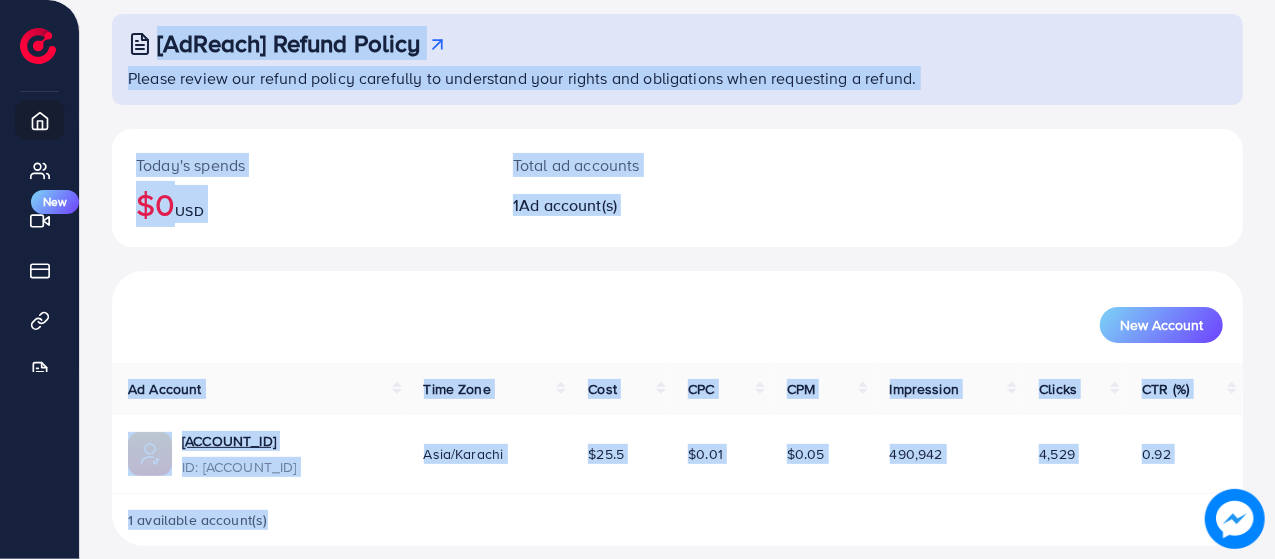 click on "New Account" at bounding box center (677, 317) 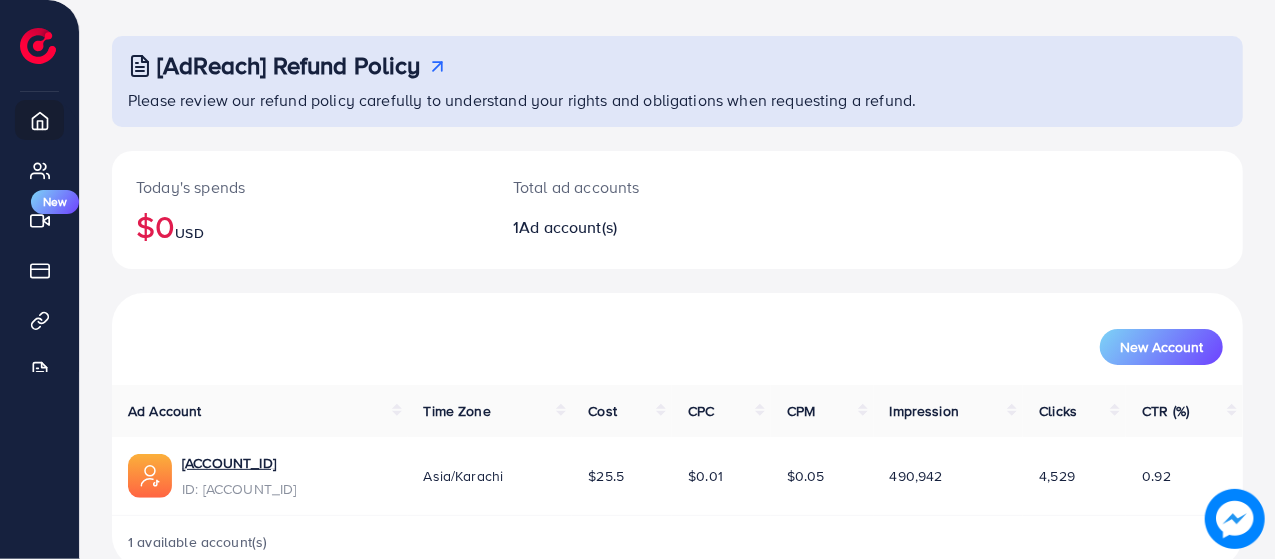 scroll, scrollTop: 48, scrollLeft: 0, axis: vertical 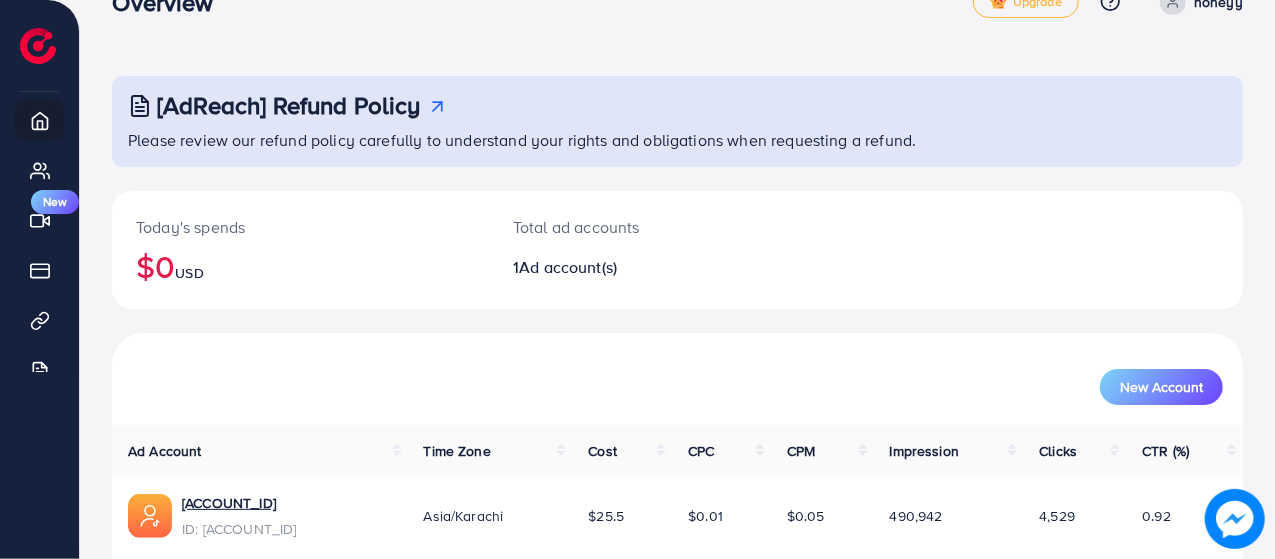 drag, startPoint x: 248, startPoint y: 283, endPoint x: 368, endPoint y: 238, distance: 128.16005 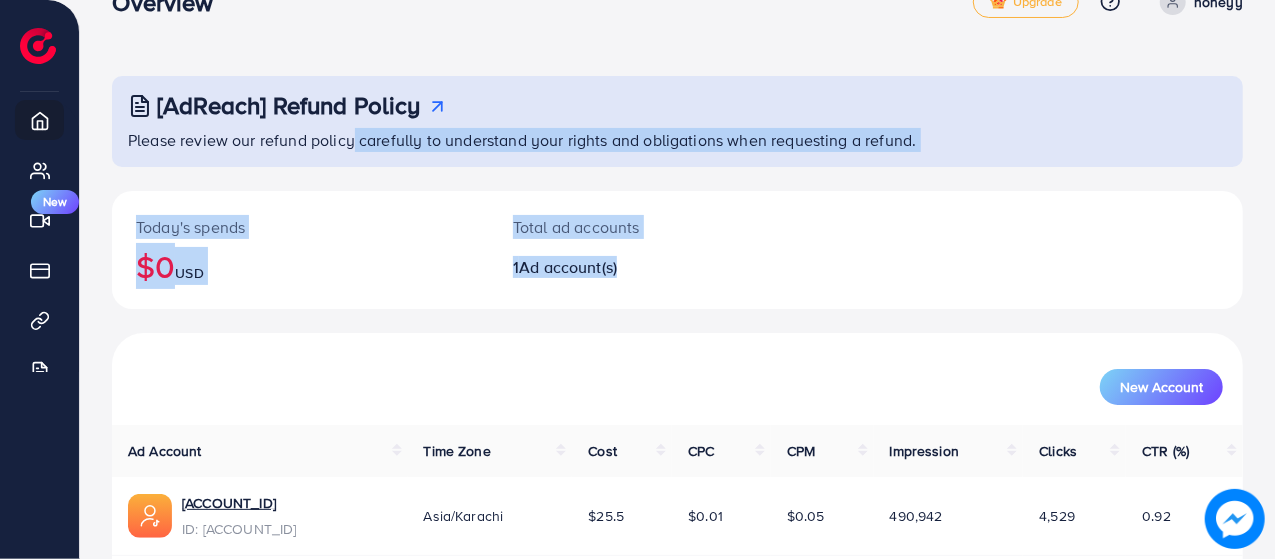 drag, startPoint x: 349, startPoint y: 129, endPoint x: 1279, endPoint y: 260, distance: 939.181 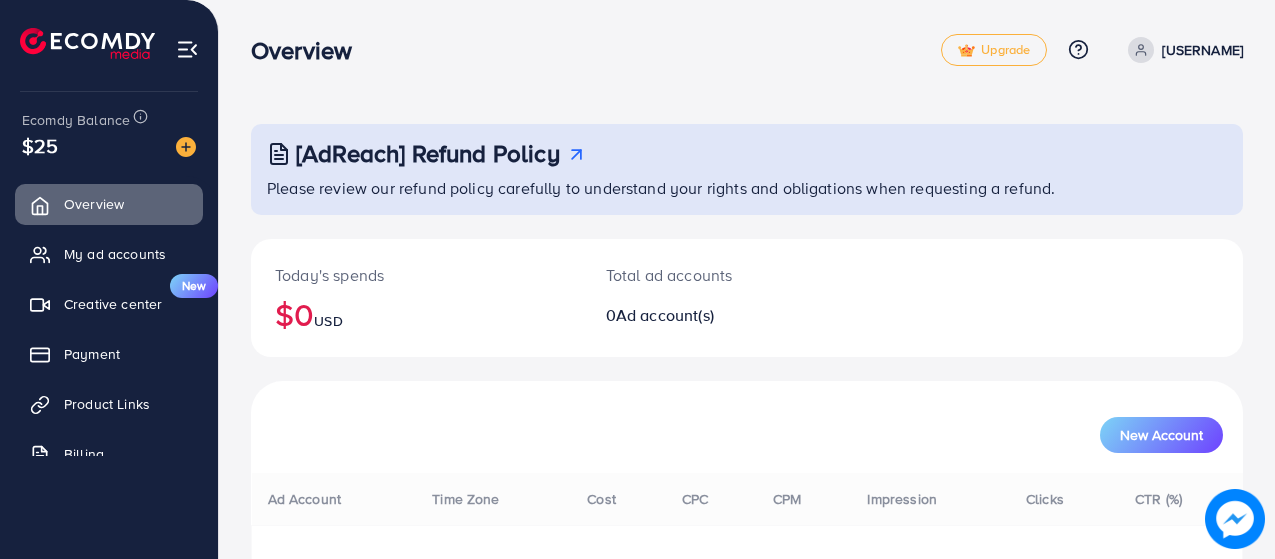 scroll, scrollTop: 0, scrollLeft: 0, axis: both 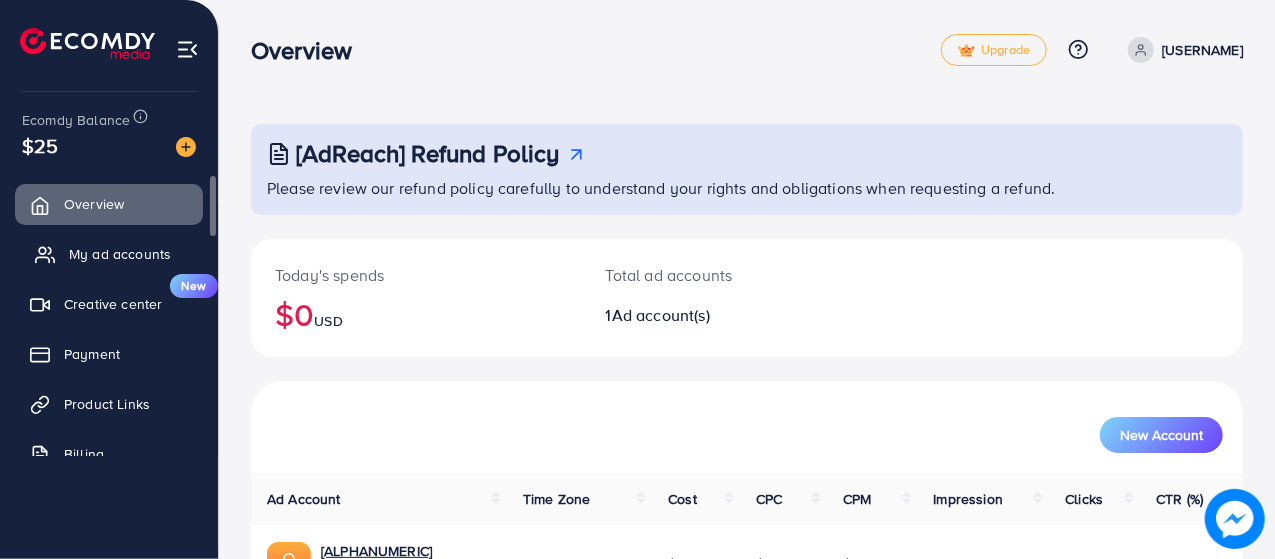 click on "My ad accounts" at bounding box center [120, 254] 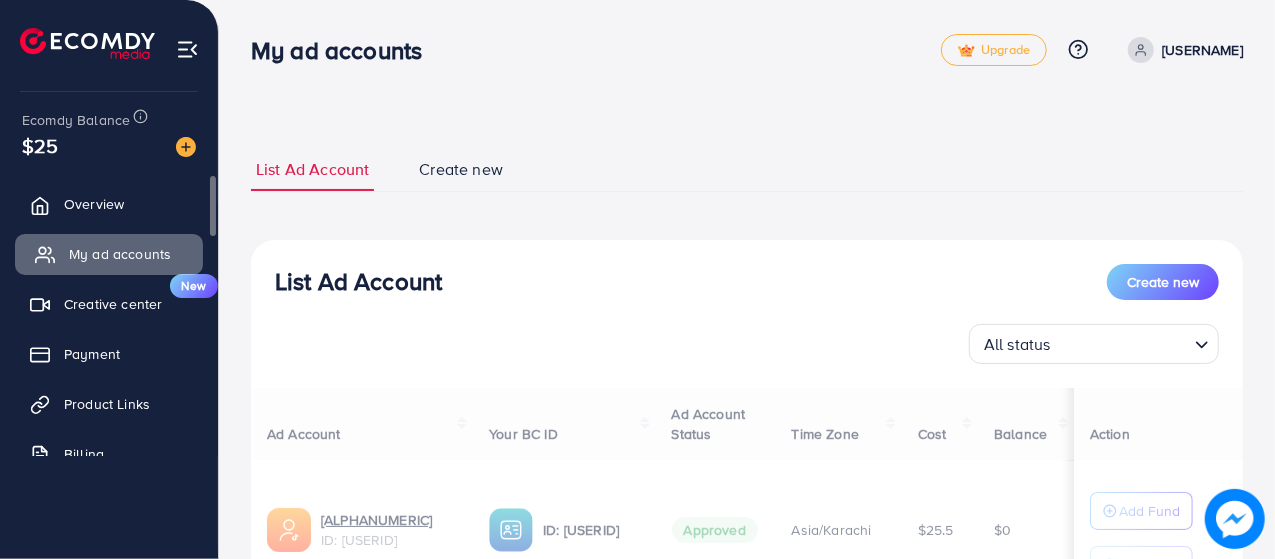 click on "My ad accounts" at bounding box center (120, 254) 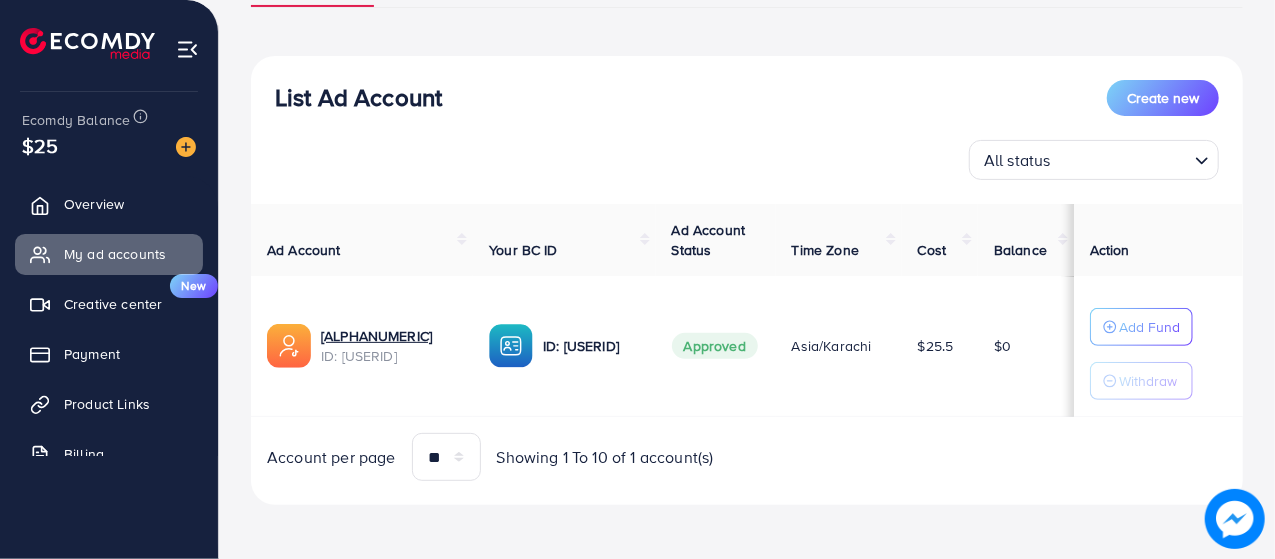 scroll, scrollTop: 180, scrollLeft: 0, axis: vertical 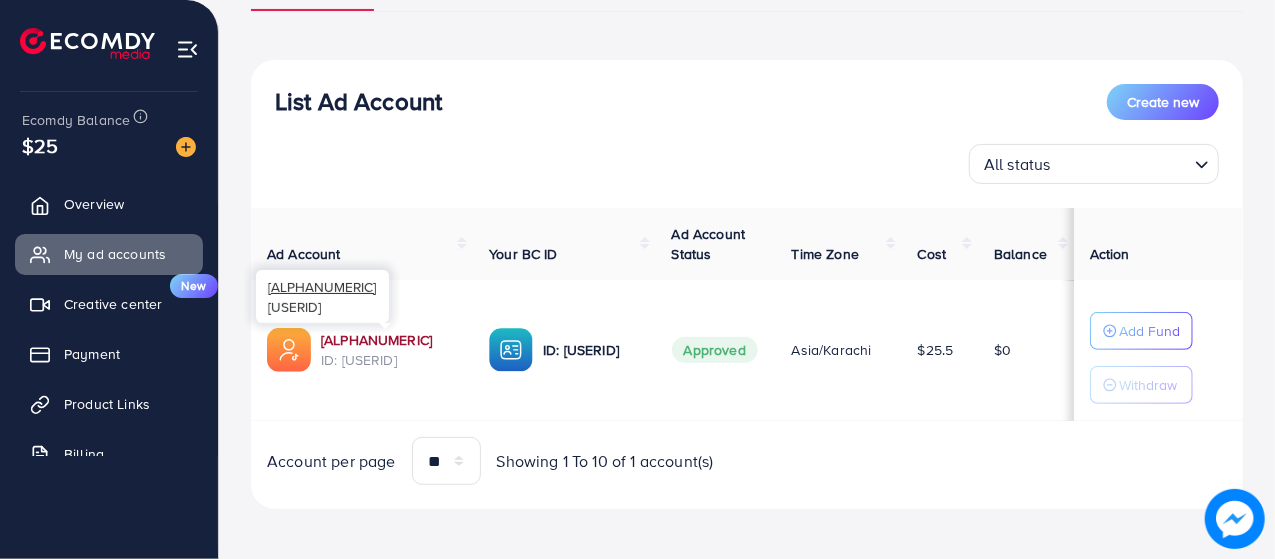 click on "1024210_WholesalePakistan01_1738091014696" at bounding box center (389, 340) 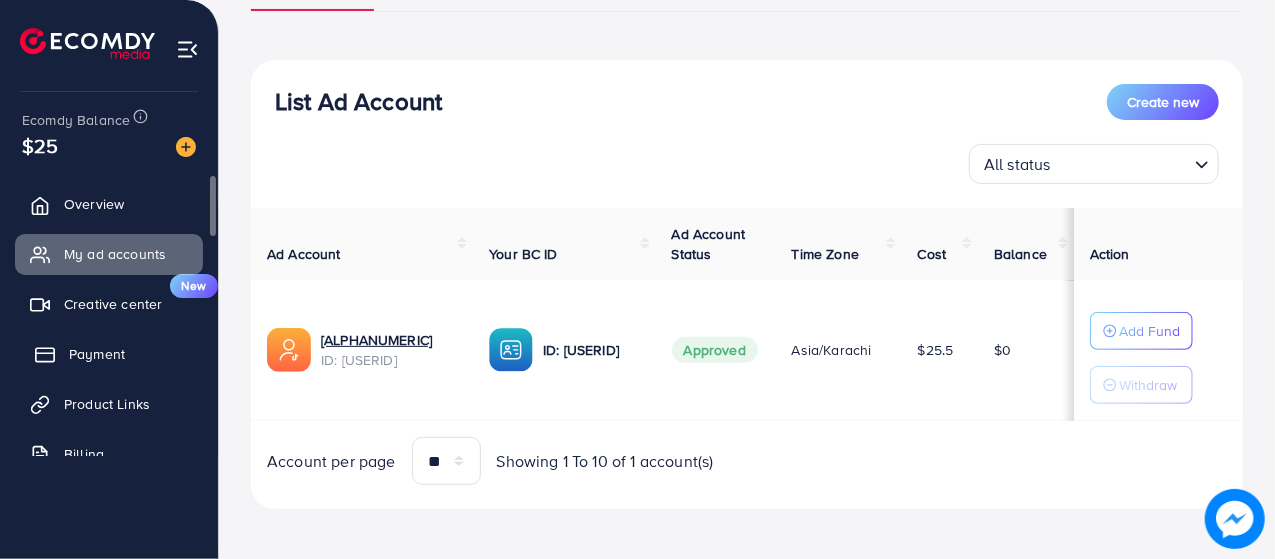 click on "Payment" at bounding box center [97, 354] 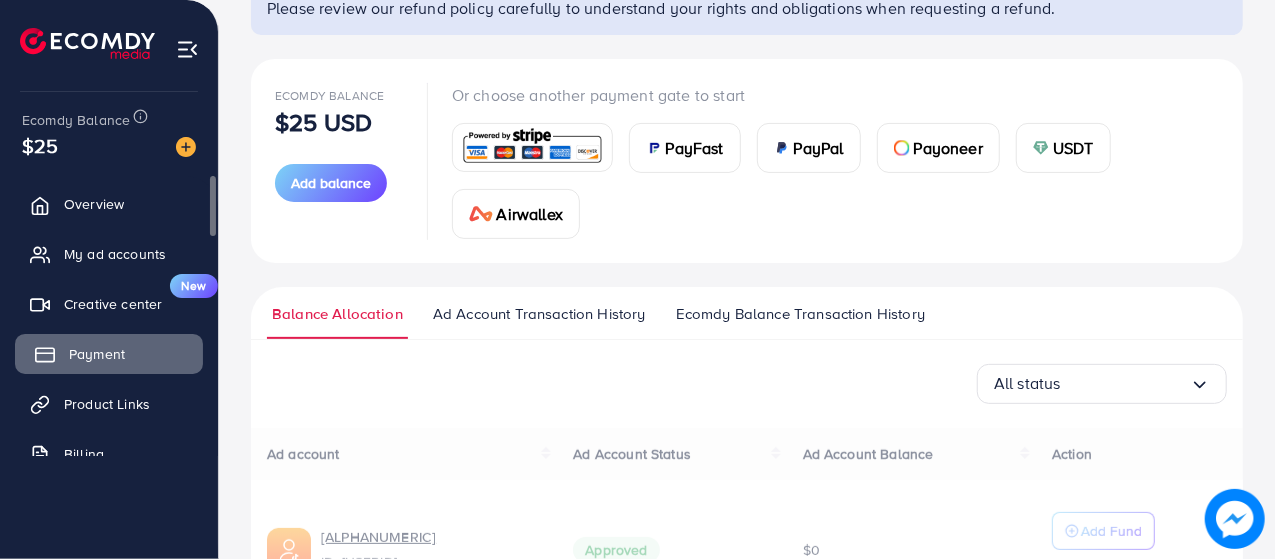 scroll, scrollTop: 0, scrollLeft: 0, axis: both 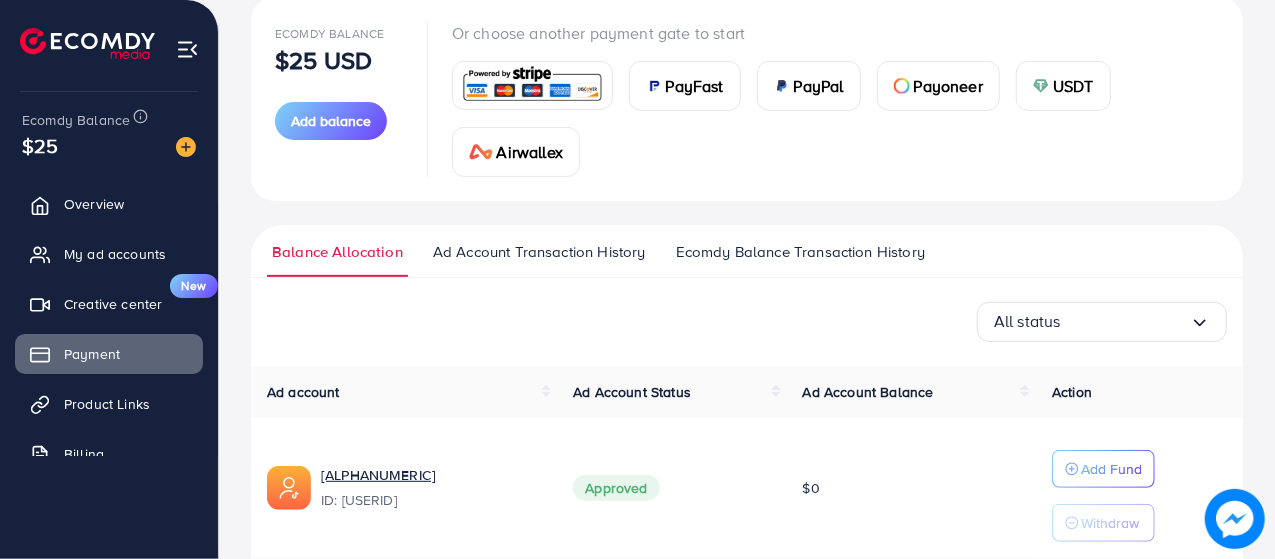 click on "Ad Account Transaction History" at bounding box center [539, 252] 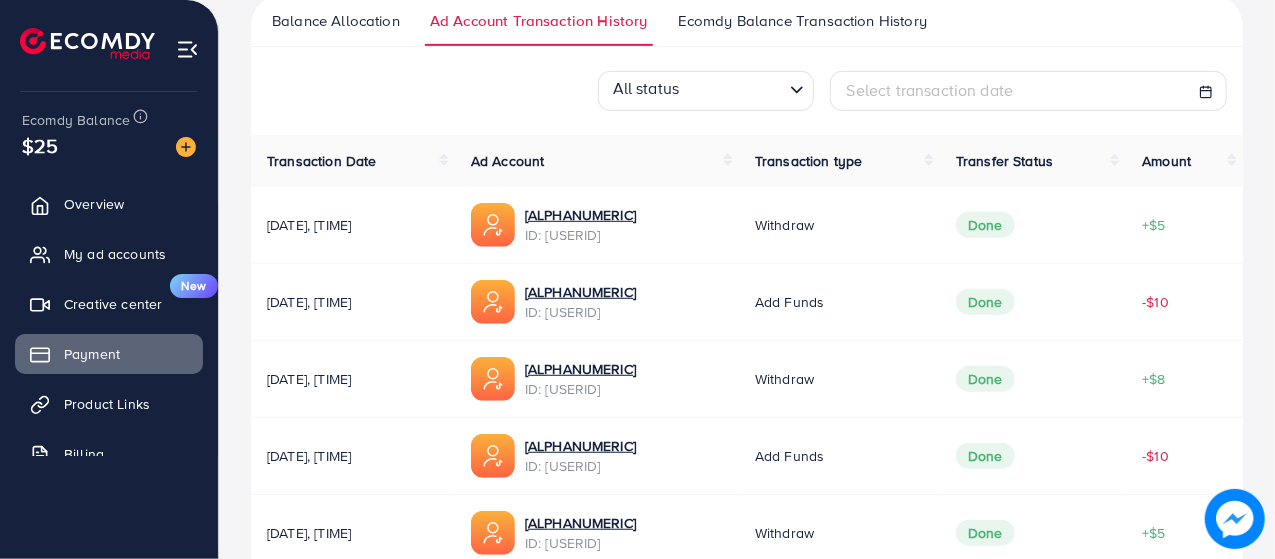 scroll, scrollTop: 476, scrollLeft: 0, axis: vertical 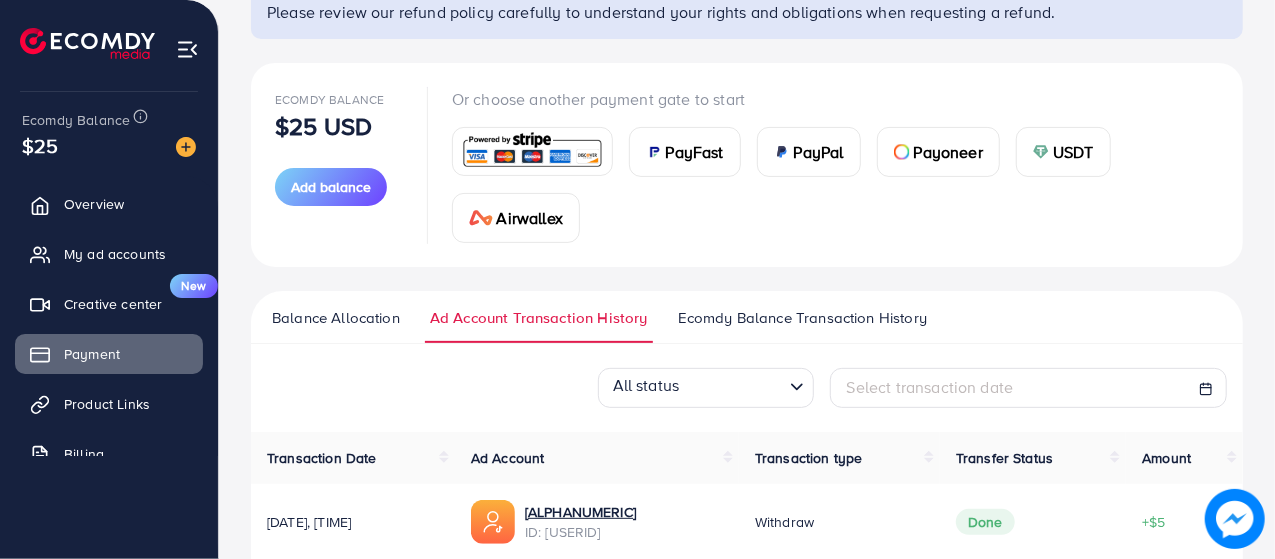 click on "Ecomdy Balance Transaction History" at bounding box center [802, 318] 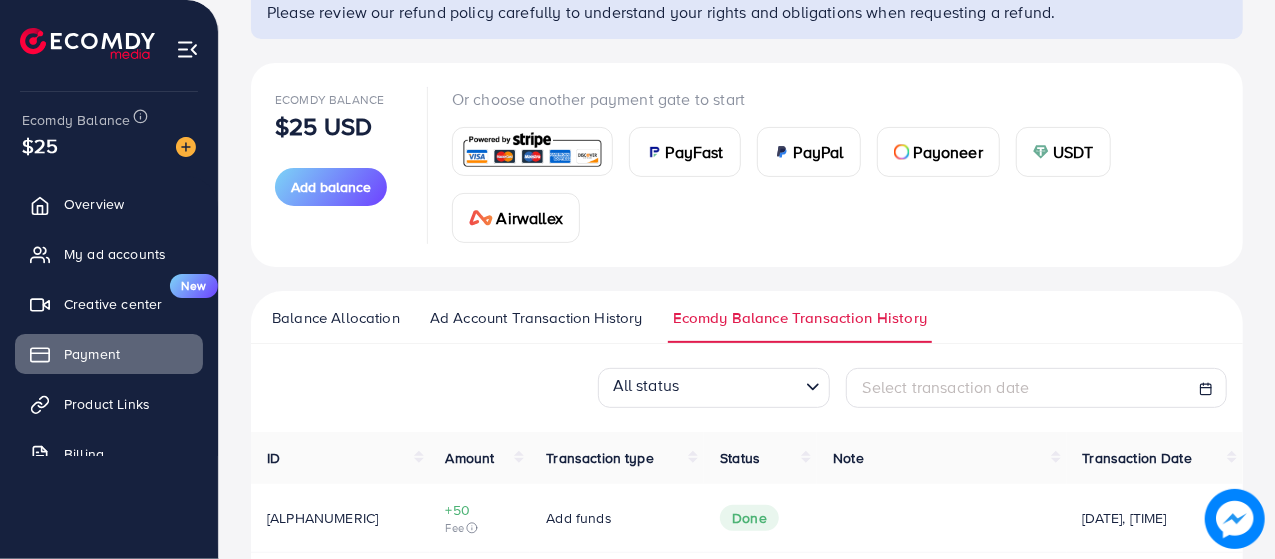 scroll, scrollTop: 0, scrollLeft: 0, axis: both 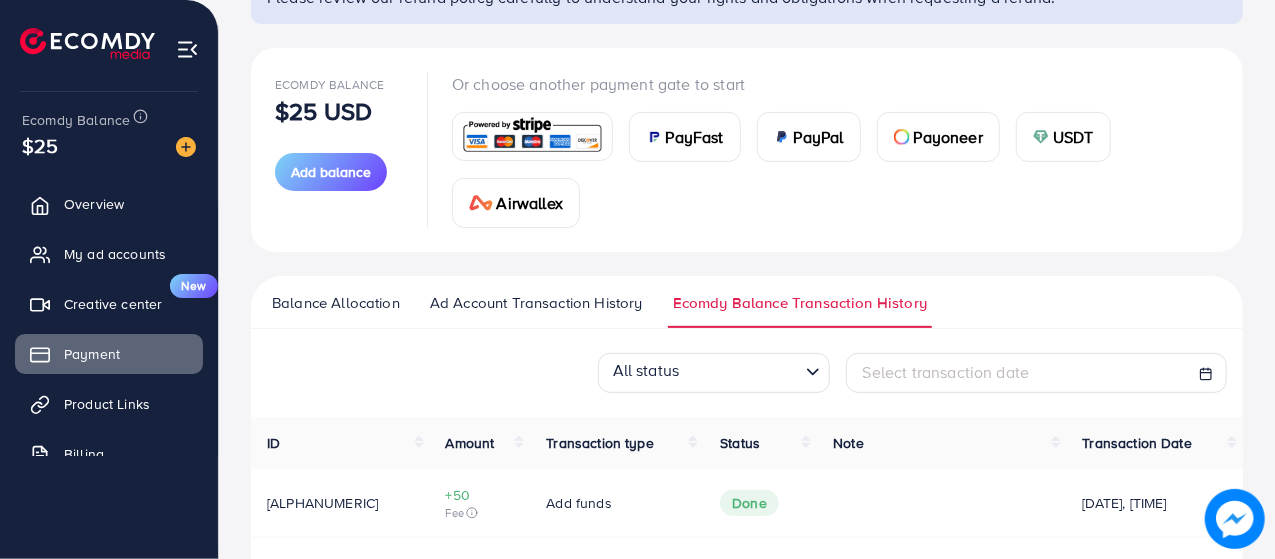 click on "Ad Account Transaction History" at bounding box center [536, 303] 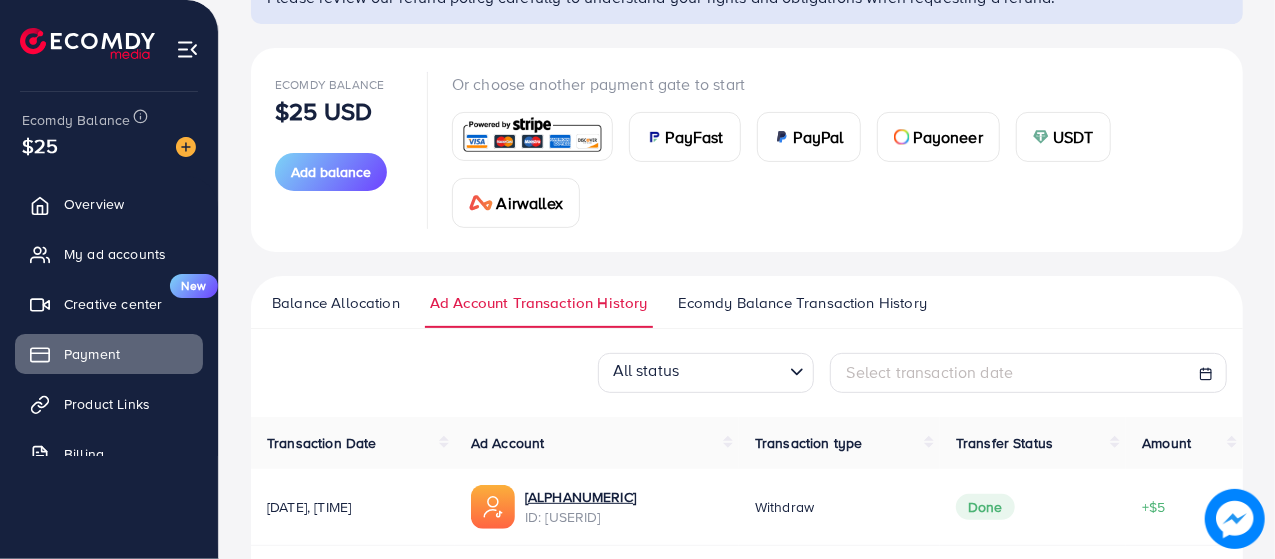 scroll, scrollTop: 0, scrollLeft: 0, axis: both 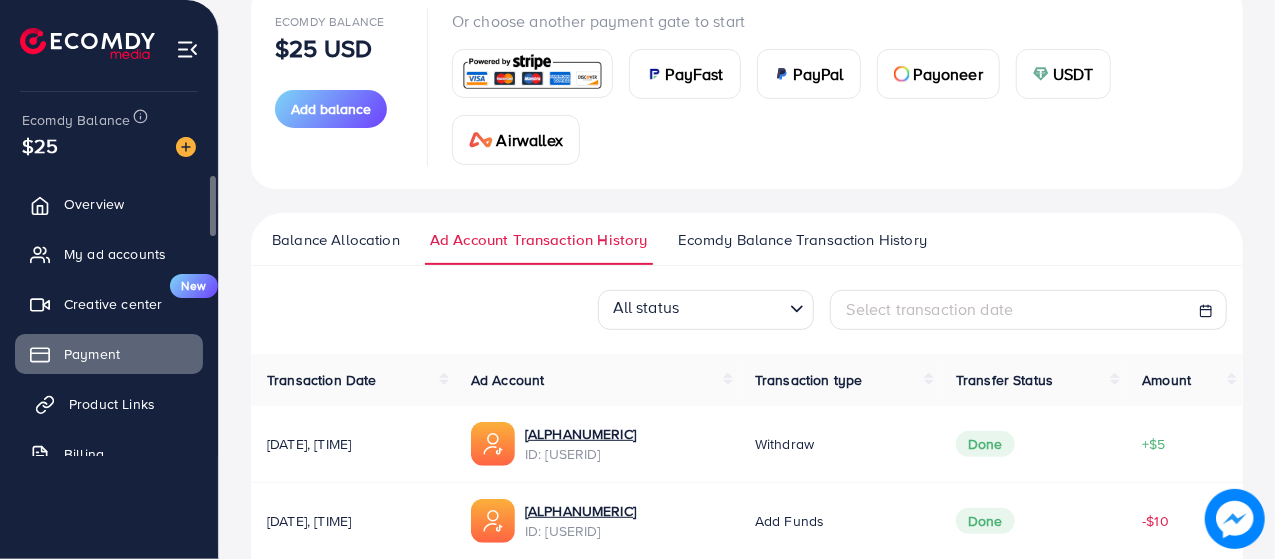 click on "Product Links" at bounding box center [112, 404] 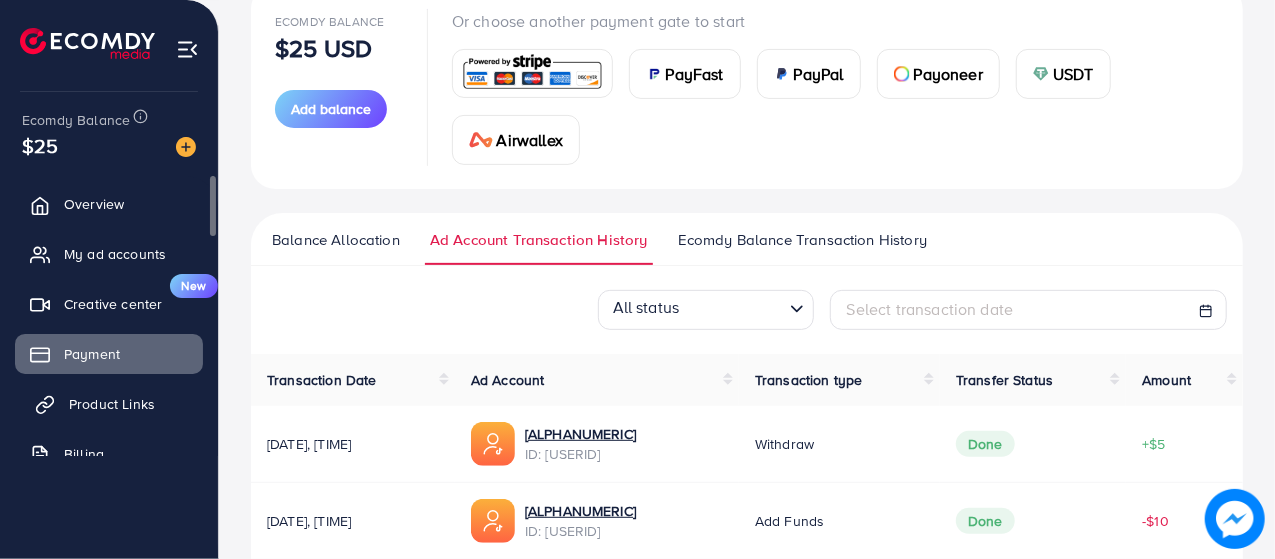 scroll, scrollTop: 0, scrollLeft: 0, axis: both 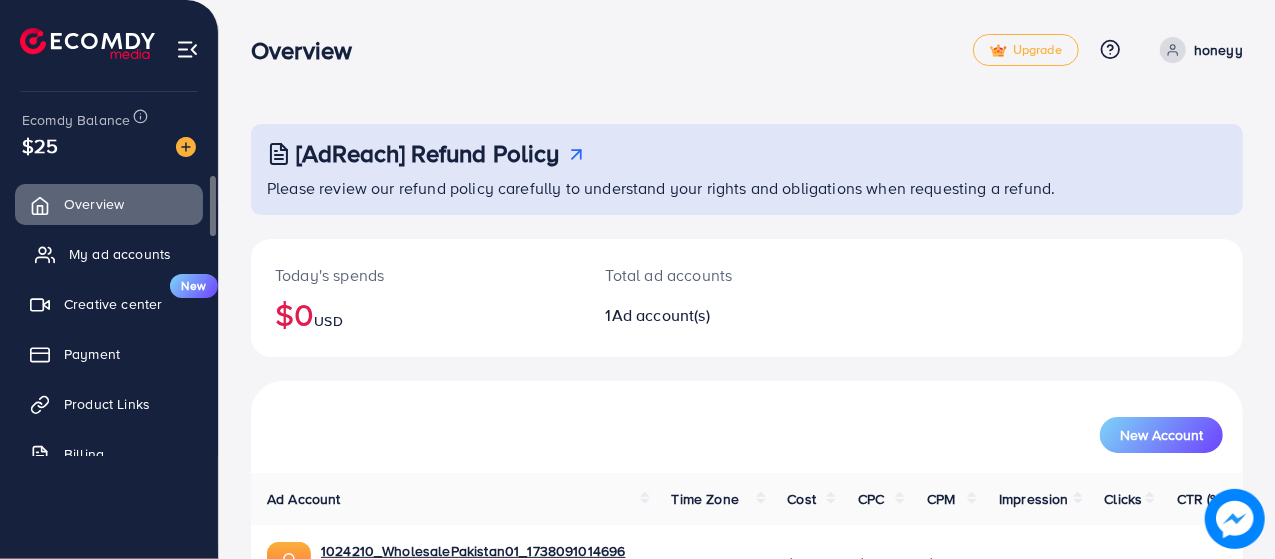 click on "My ad accounts" at bounding box center [120, 254] 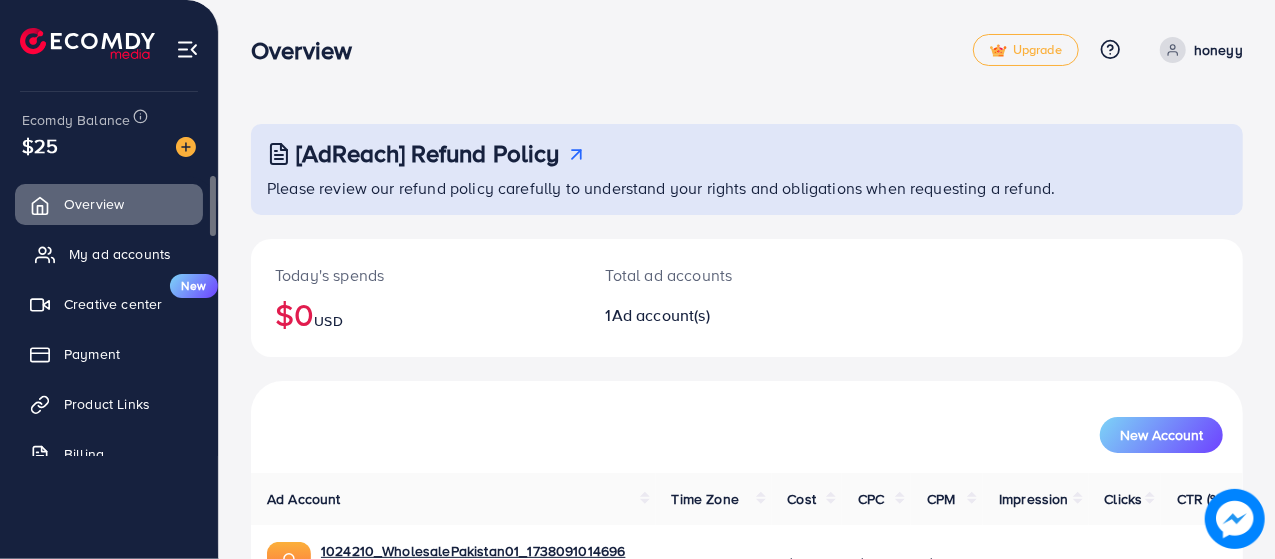 click on "My ad accounts" at bounding box center (120, 254) 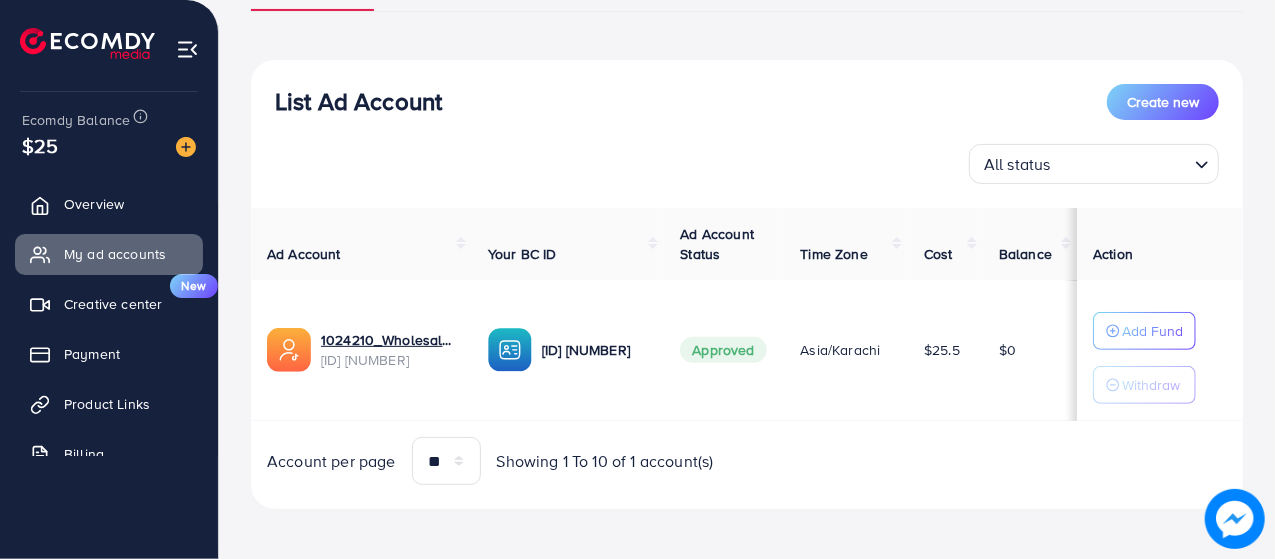 scroll, scrollTop: 184, scrollLeft: 0, axis: vertical 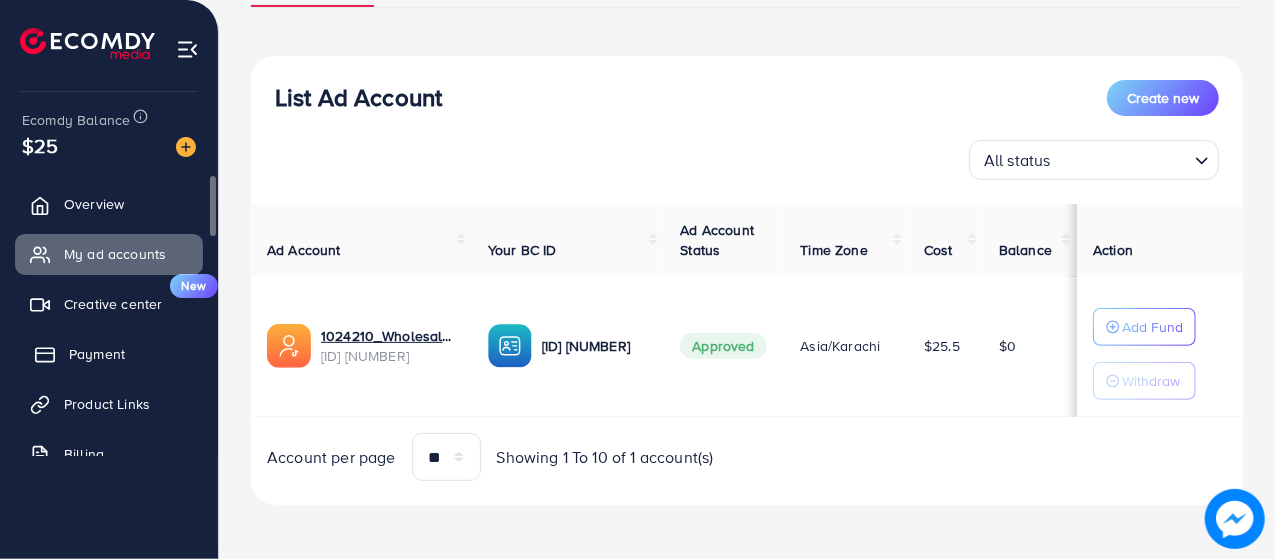 click on "Payment" at bounding box center (97, 354) 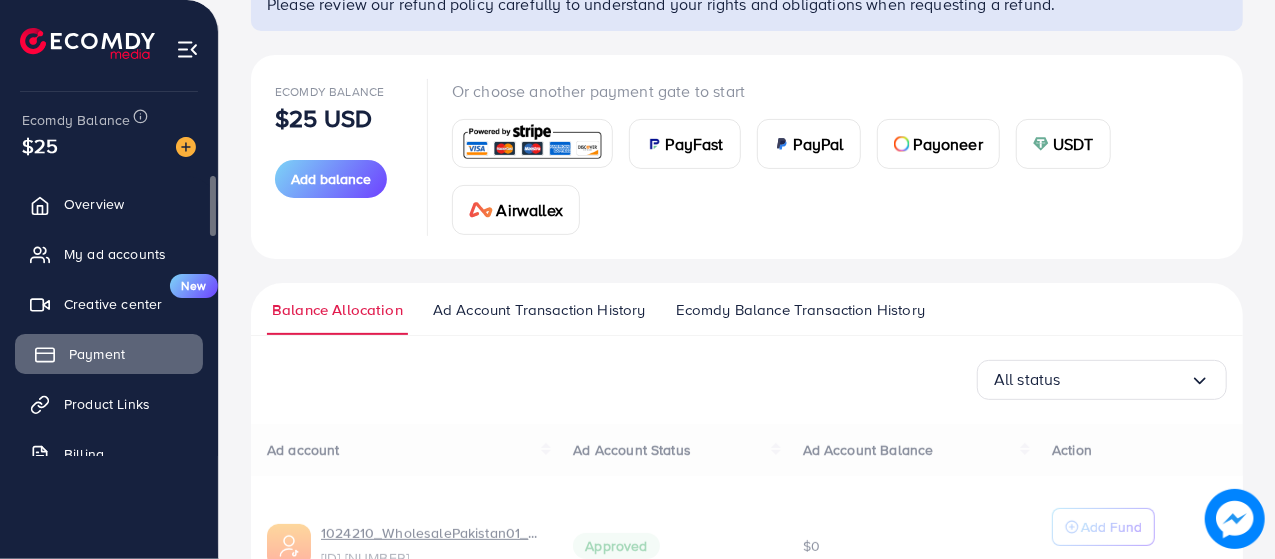 scroll, scrollTop: 0, scrollLeft: 0, axis: both 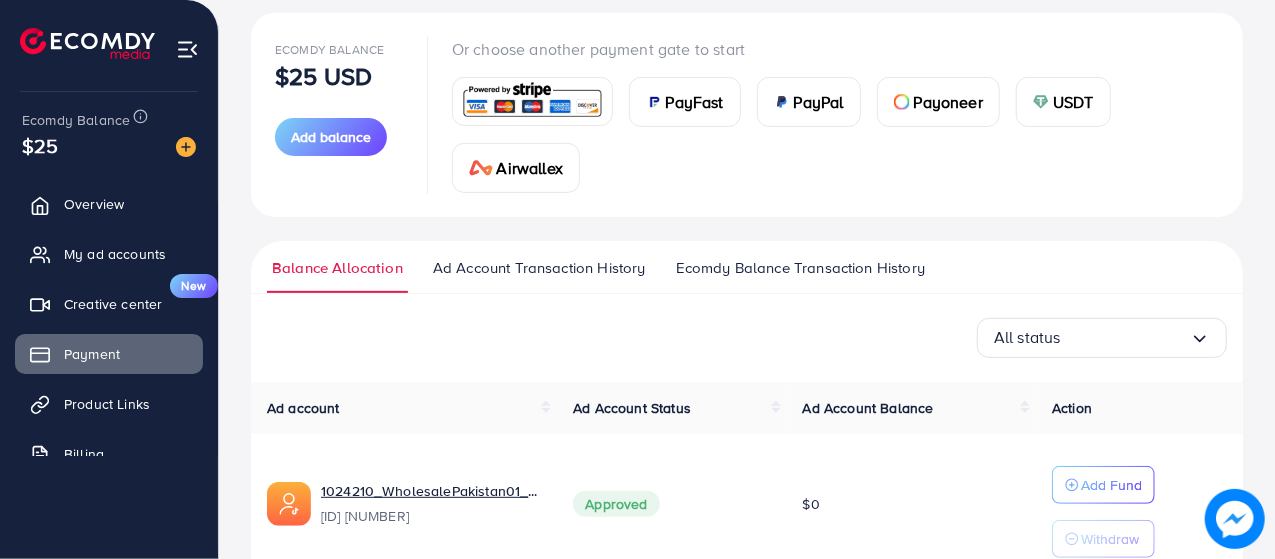 click on "Ad Account Transaction History" at bounding box center (539, 268) 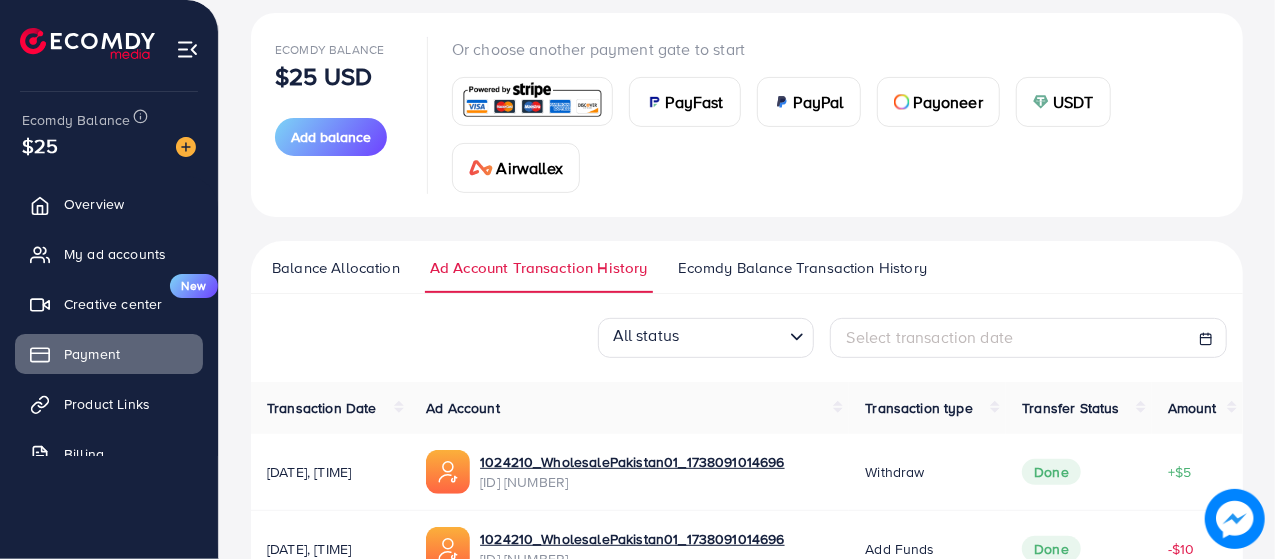 scroll, scrollTop: 0, scrollLeft: 0, axis: both 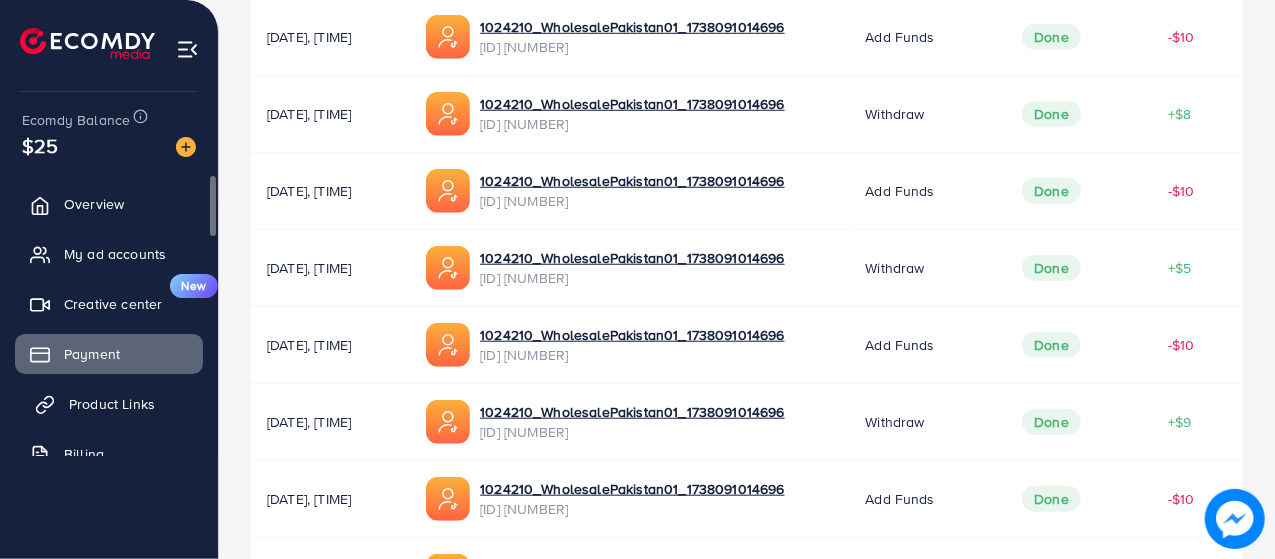 click on "Product Links" at bounding box center (112, 404) 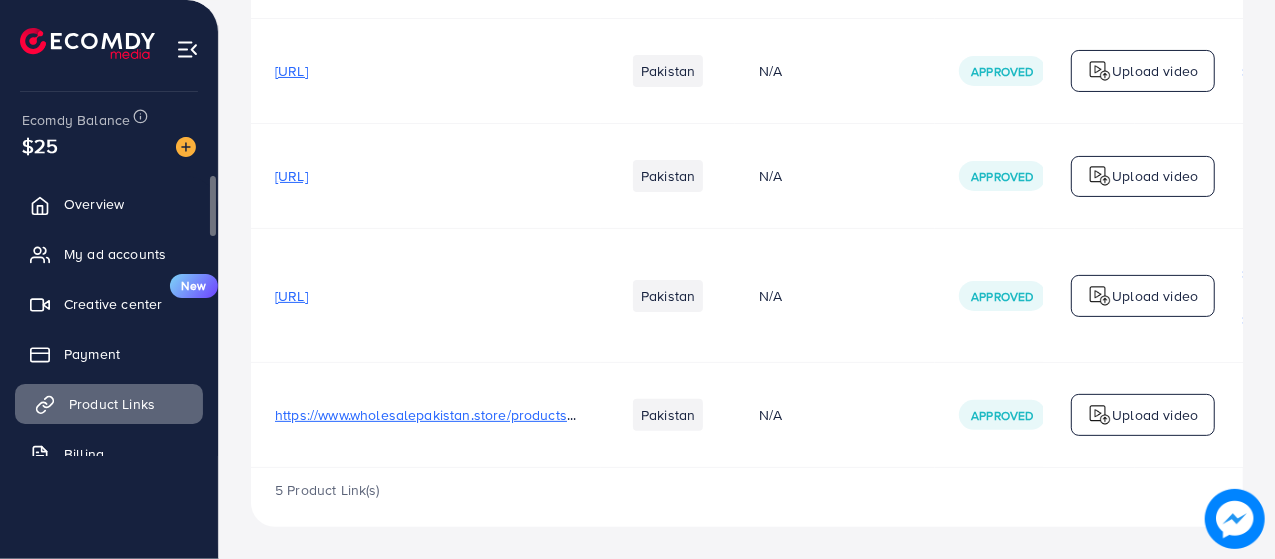 scroll, scrollTop: 0, scrollLeft: 0, axis: both 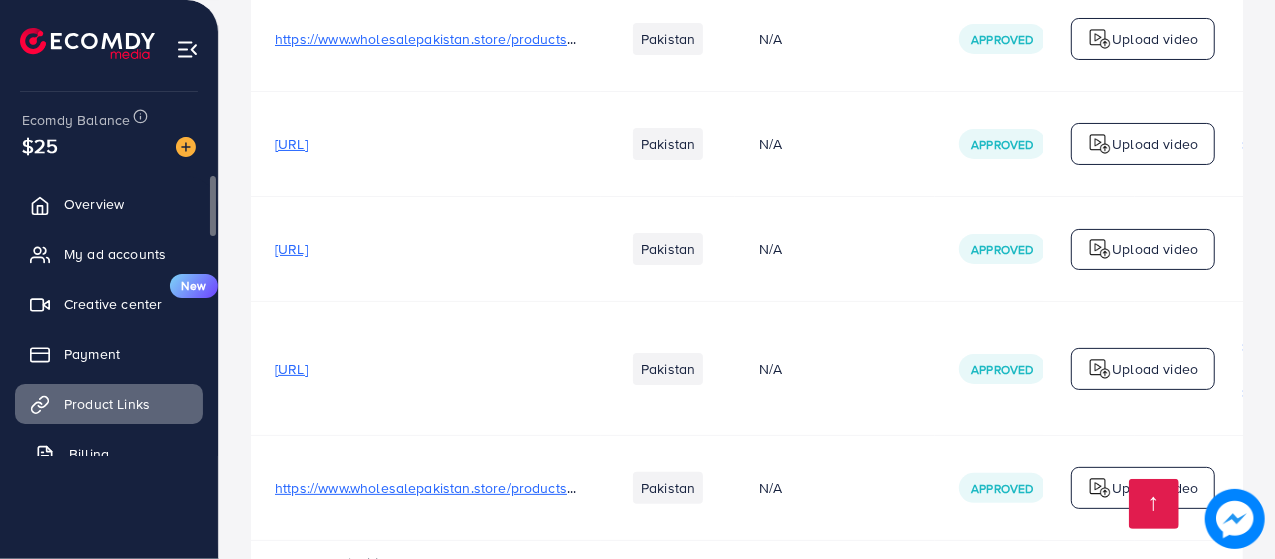 click on "Billing" at bounding box center (89, 454) 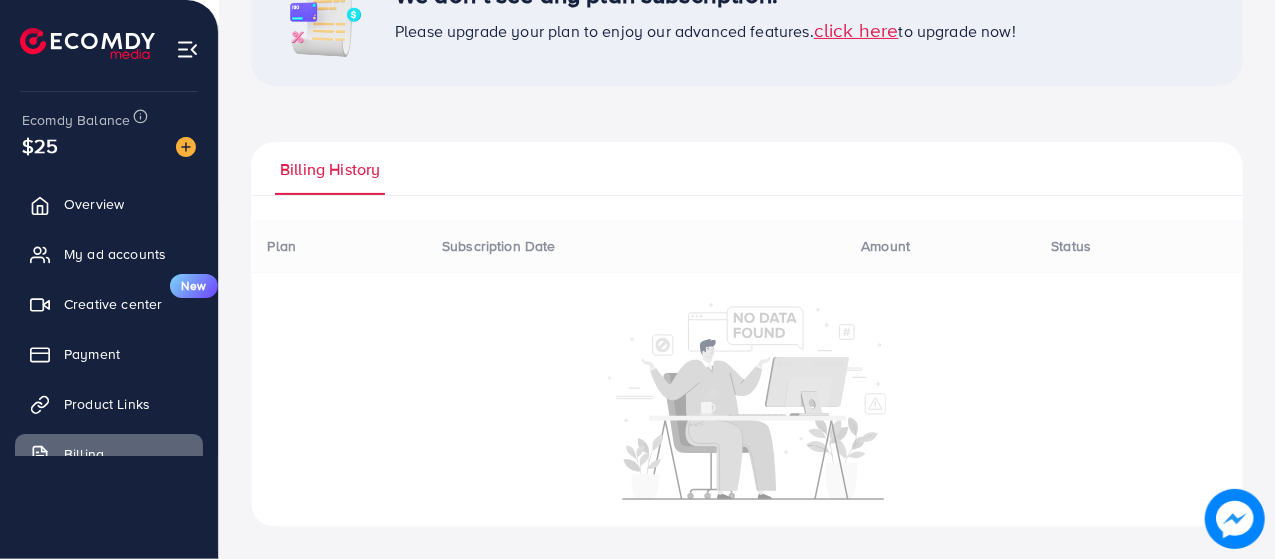 scroll, scrollTop: 0, scrollLeft: 0, axis: both 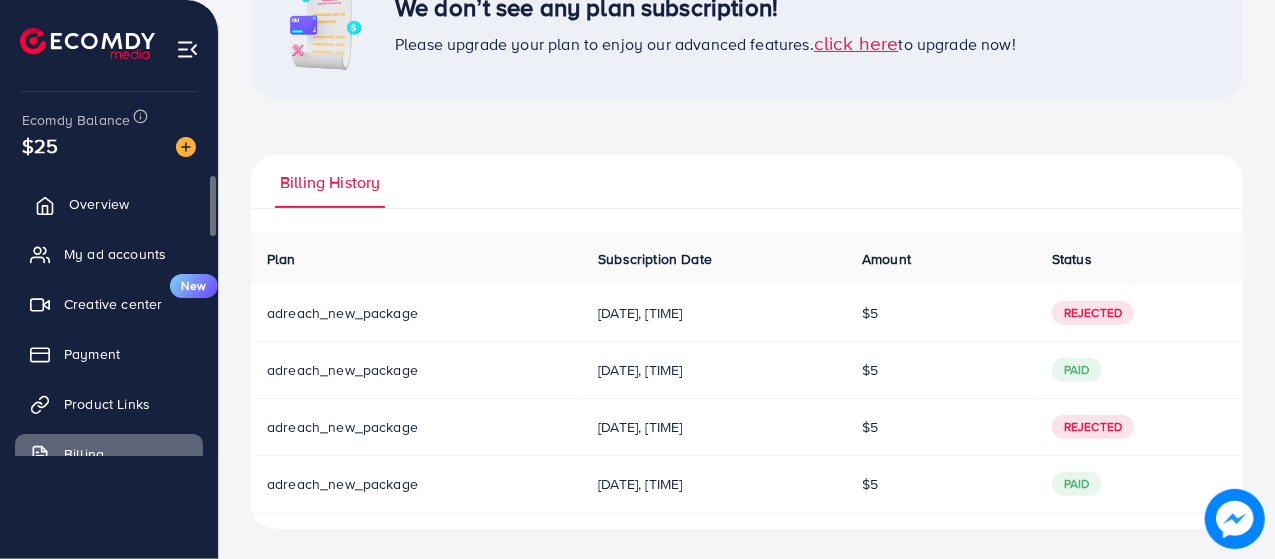 click on "Overview" at bounding box center (99, 204) 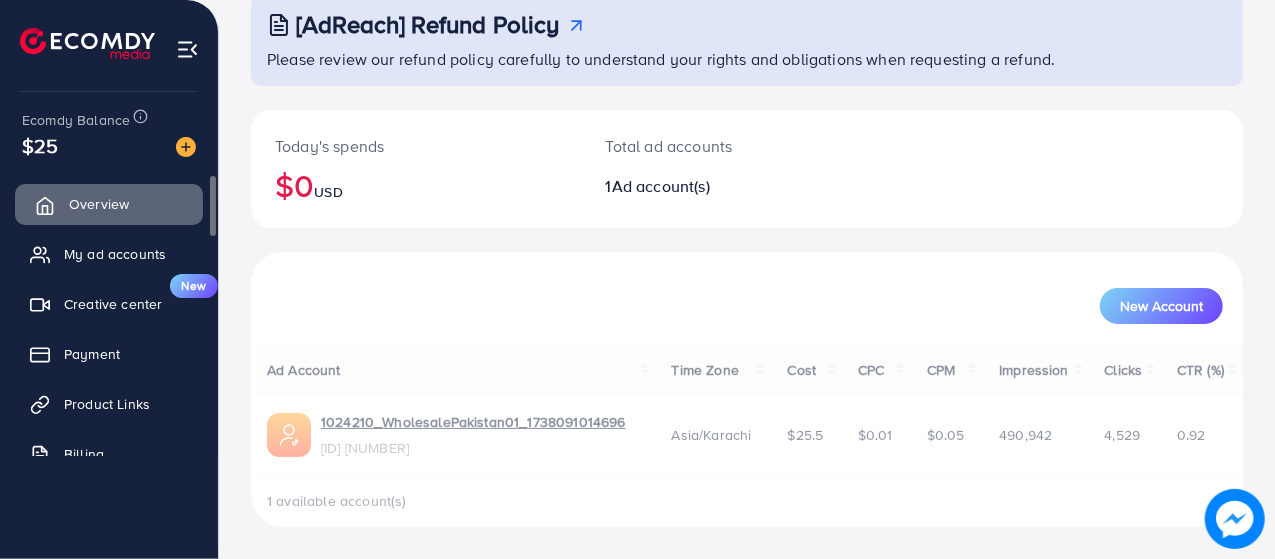scroll, scrollTop: 0, scrollLeft: 0, axis: both 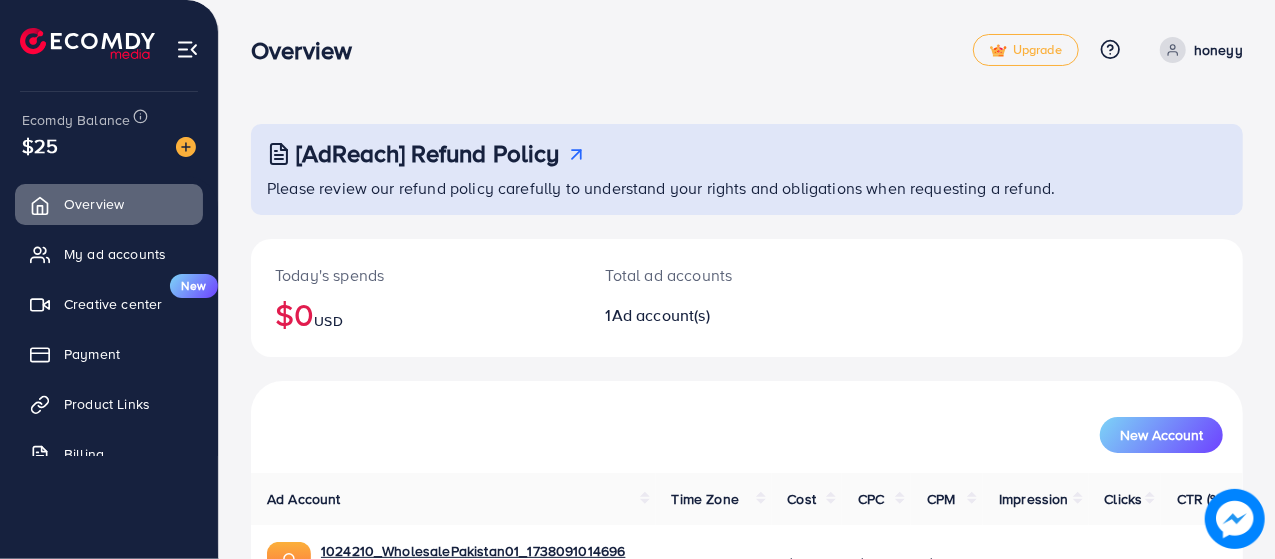 click at bounding box center [187, 49] 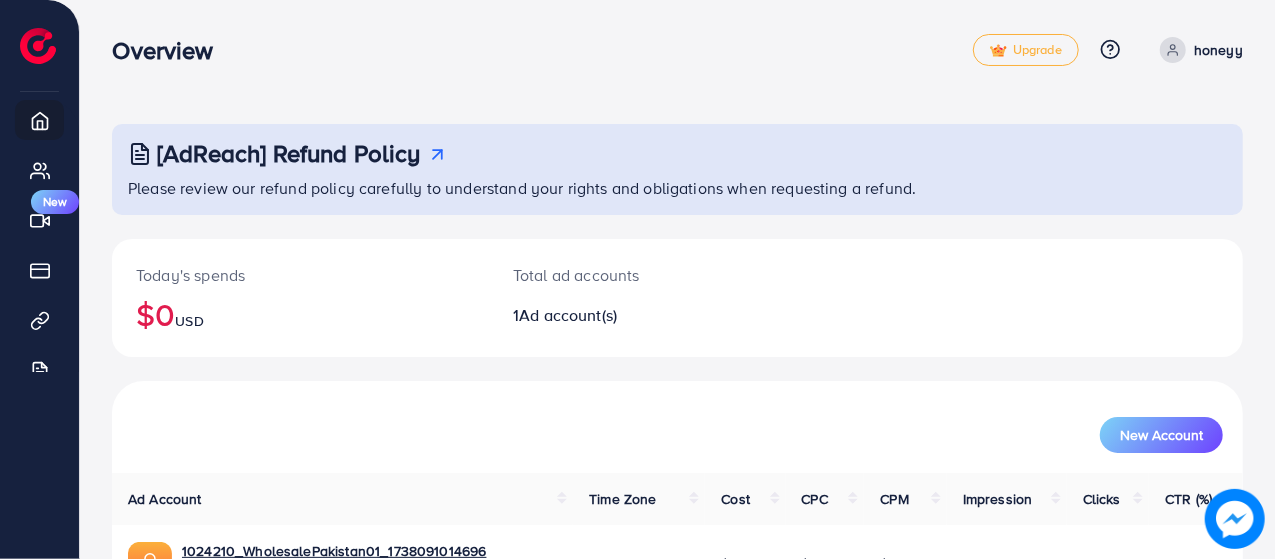 scroll, scrollTop: 128, scrollLeft: 0, axis: vertical 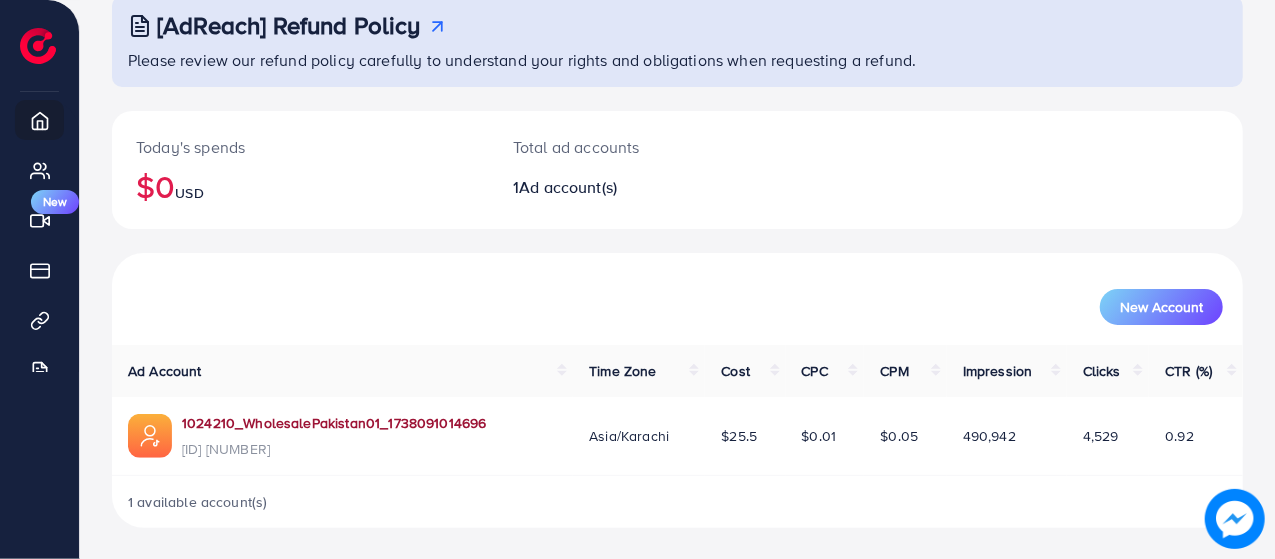 click on "[ACCOUNT_ID]" at bounding box center (334, 423) 